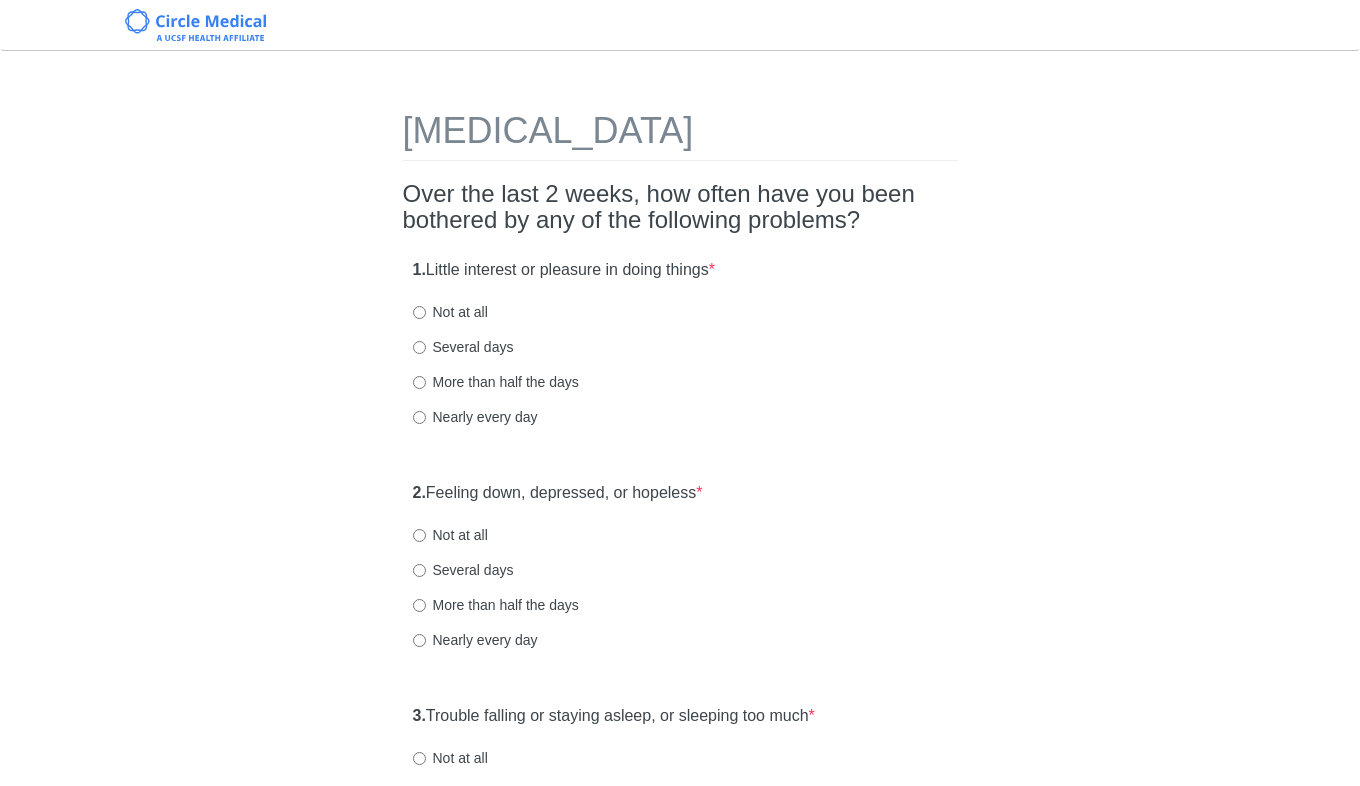 scroll, scrollTop: 0, scrollLeft: 0, axis: both 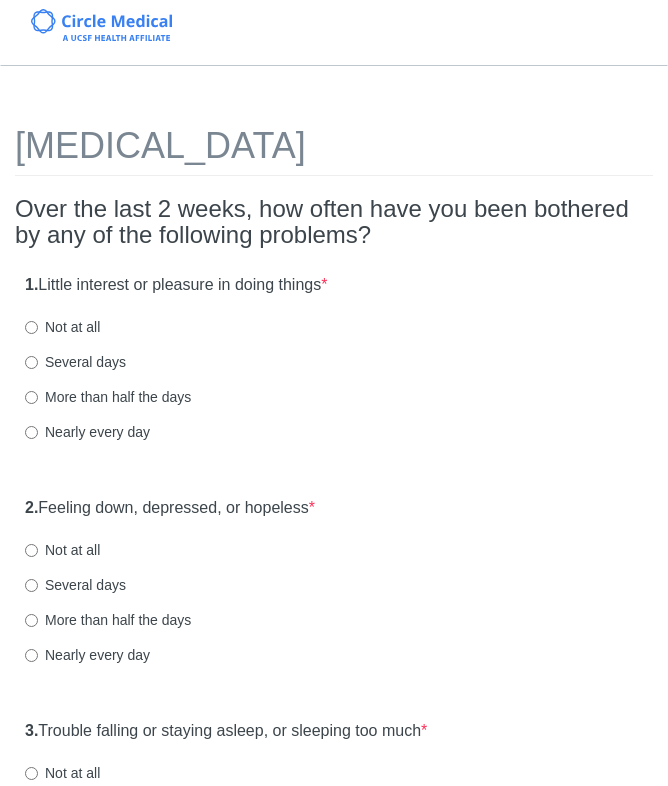 click on "Several days" at bounding box center [31, 362] 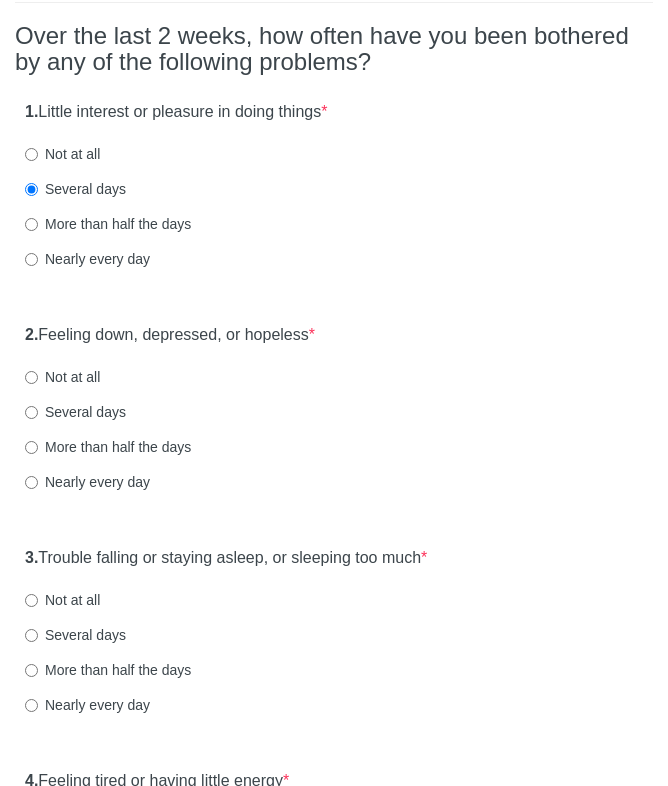 scroll, scrollTop: 202, scrollLeft: 0, axis: vertical 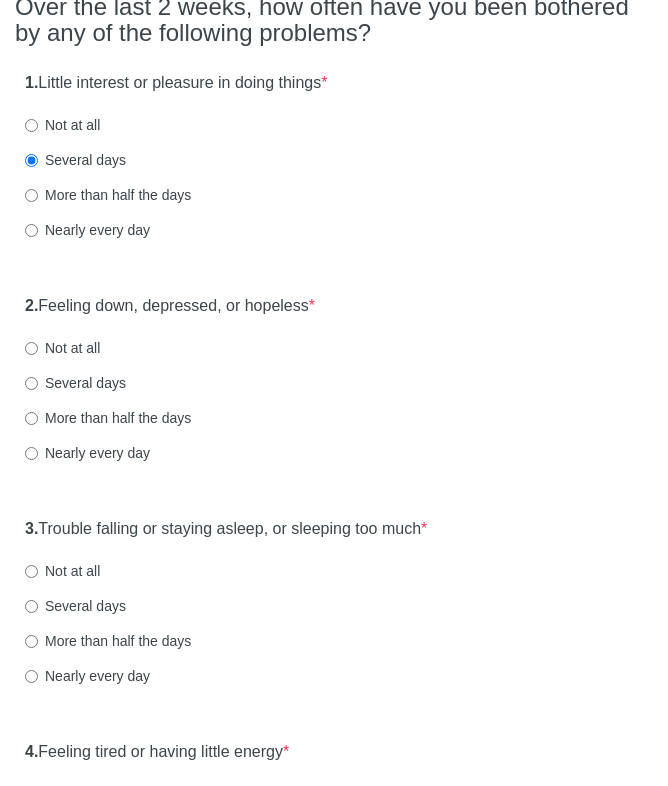 click on "More than half the days" at bounding box center (31, 418) 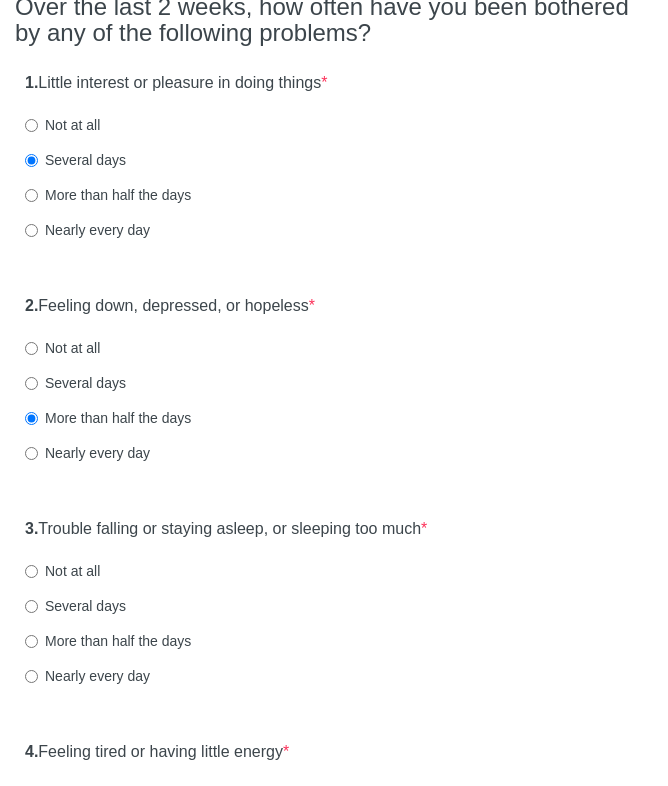 scroll, scrollTop: 371, scrollLeft: 0, axis: vertical 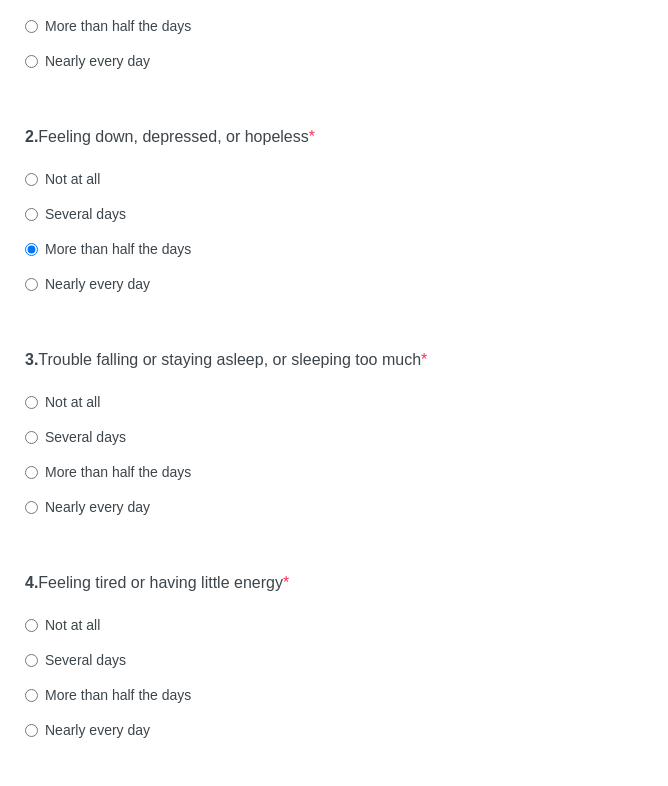 click on "More than half the days" at bounding box center [108, 472] 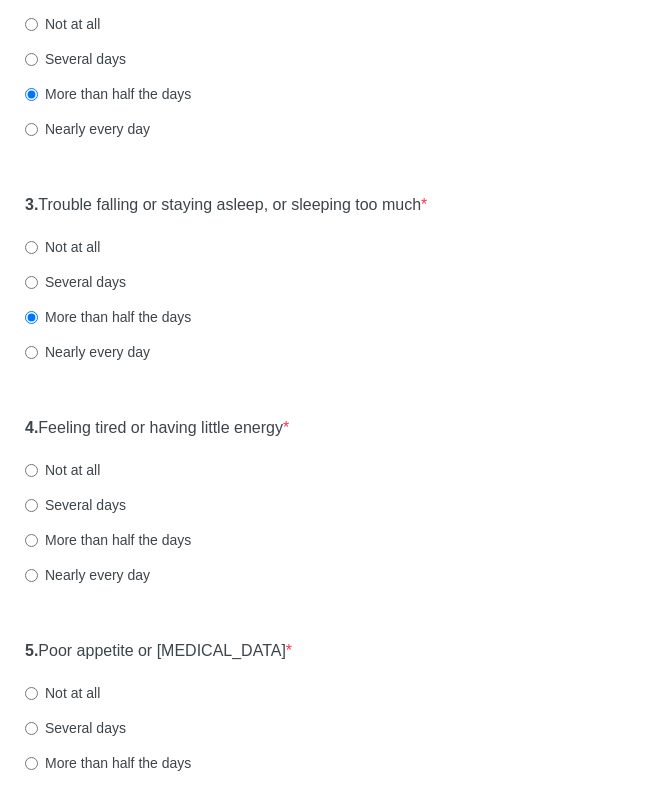 scroll, scrollTop: 530, scrollLeft: 0, axis: vertical 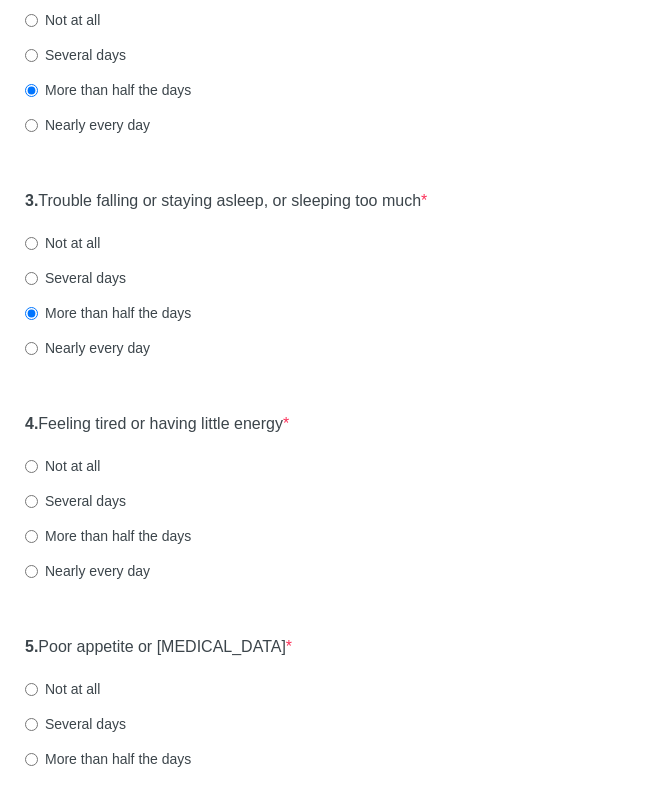 click on "More than half the days" at bounding box center (31, 536) 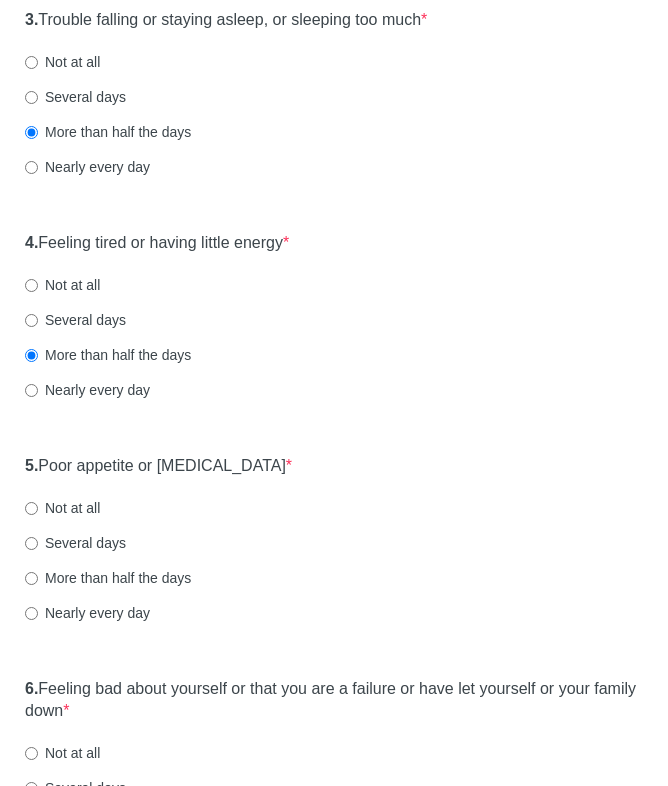 scroll, scrollTop: 715, scrollLeft: 0, axis: vertical 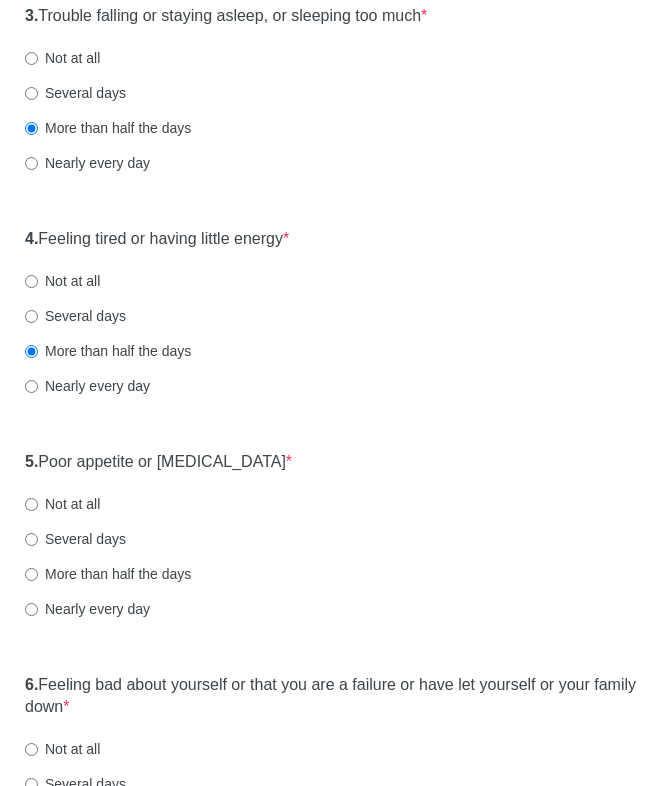 click on "Several days" at bounding box center (31, 539) 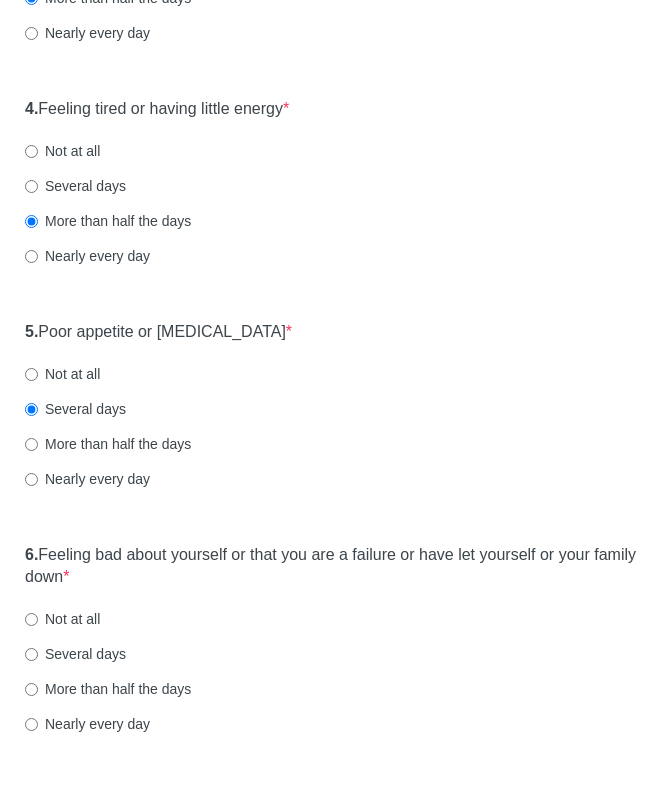 scroll, scrollTop: 988, scrollLeft: 0, axis: vertical 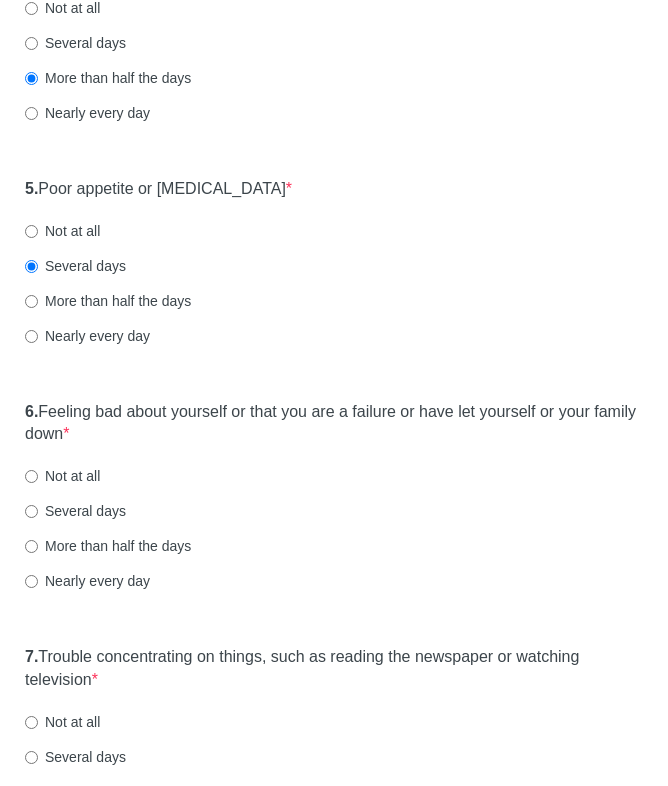 click on "More than half the days" at bounding box center (31, 546) 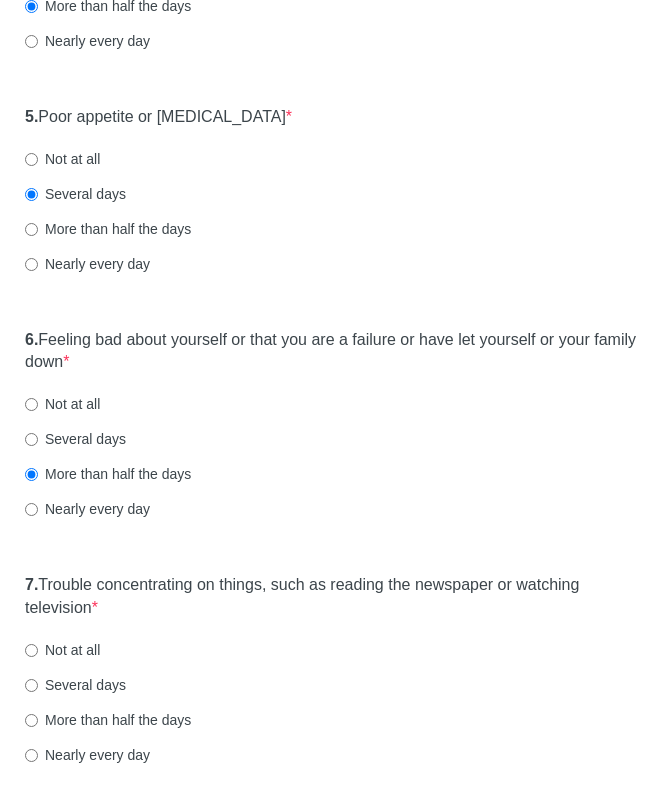 scroll, scrollTop: 1093, scrollLeft: 0, axis: vertical 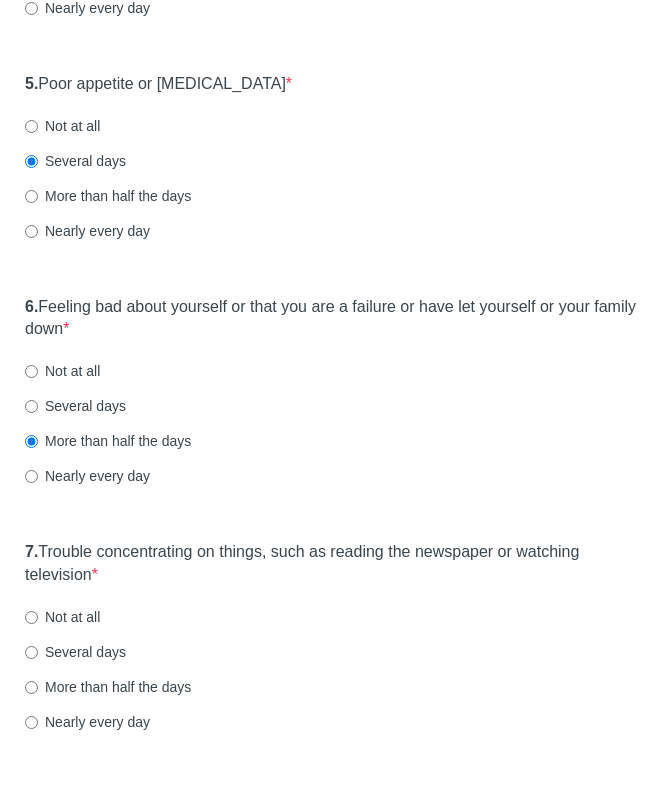 click on "More than half the days" at bounding box center (108, 687) 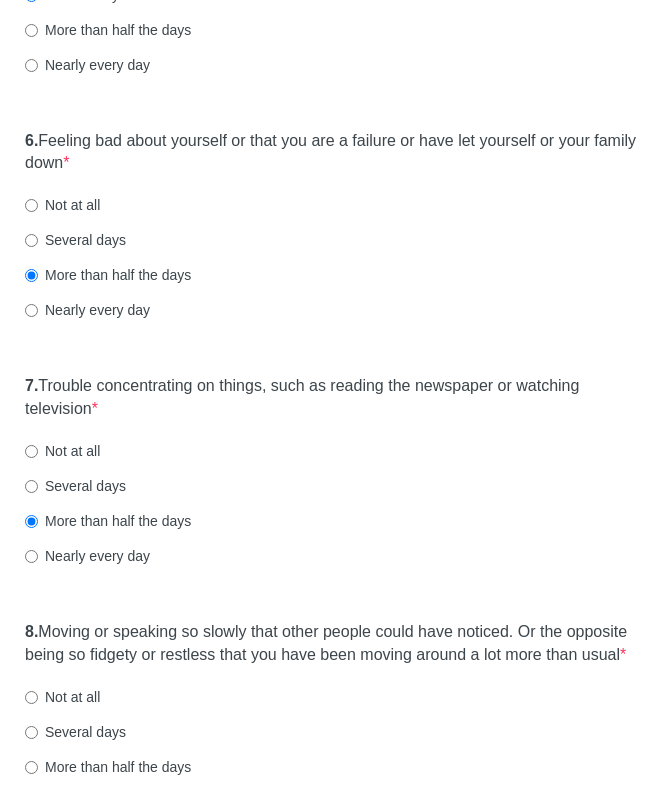 scroll, scrollTop: 1294, scrollLeft: 0, axis: vertical 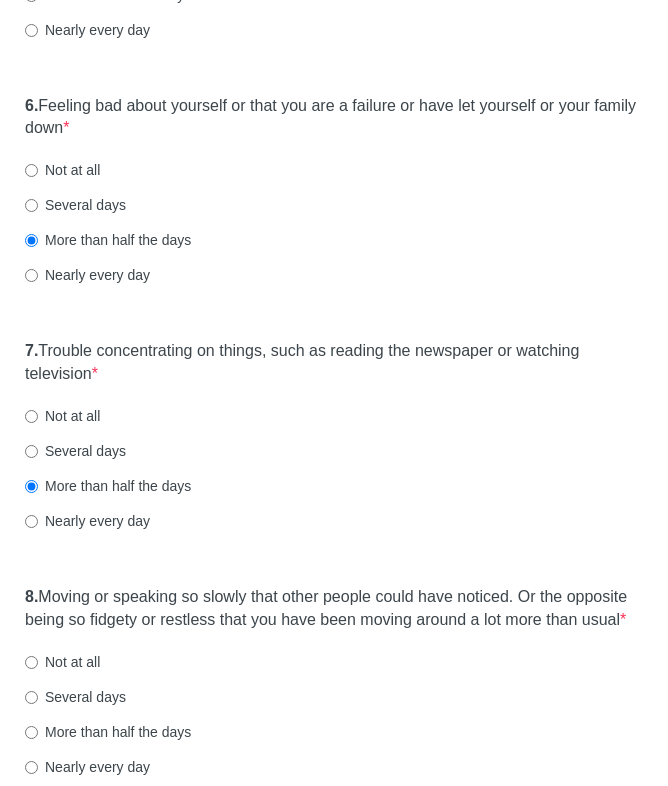 click on "Several days" at bounding box center [75, 451] 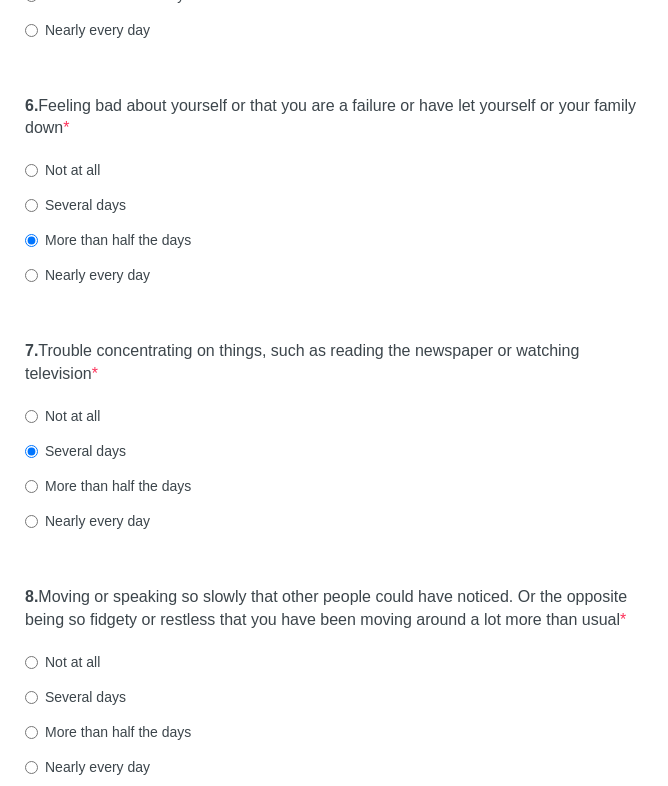 scroll, scrollTop: 1470, scrollLeft: 0, axis: vertical 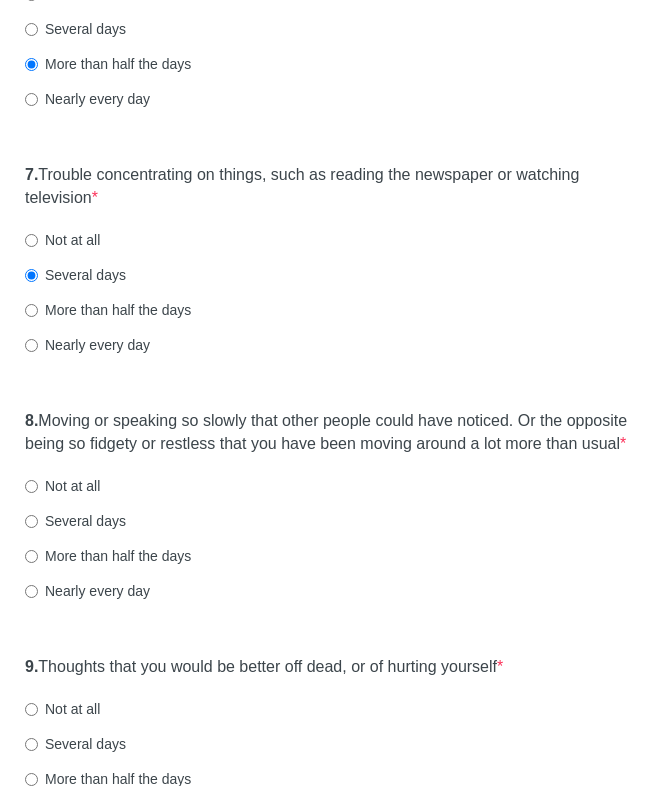 click on "Several days" at bounding box center [31, 521] 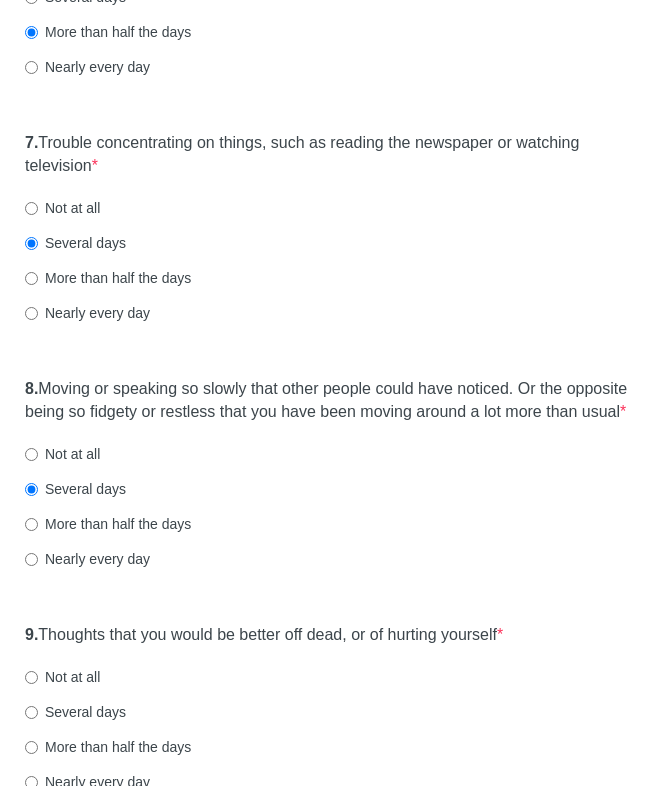 scroll, scrollTop: 1588, scrollLeft: 0, axis: vertical 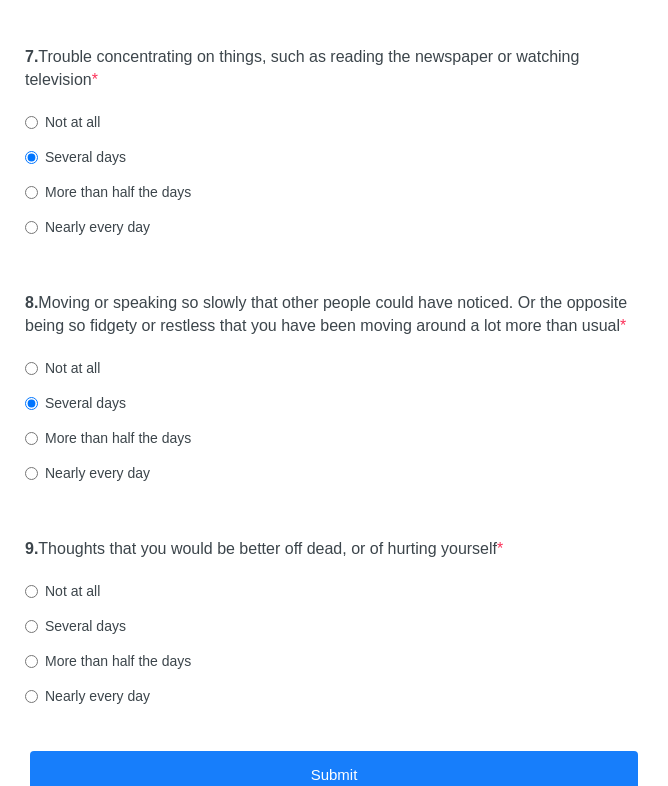 click on "Not at all" at bounding box center [62, 591] 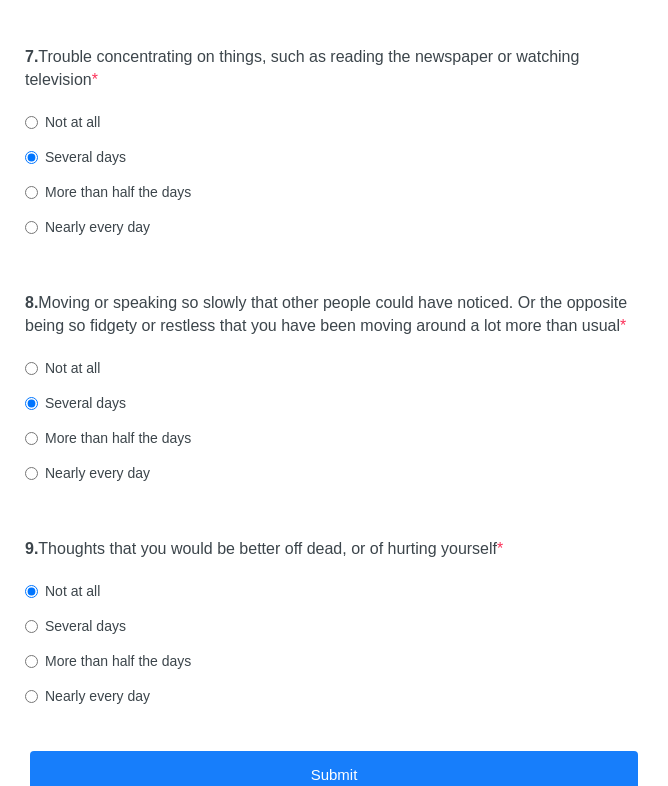 scroll, scrollTop: 1730, scrollLeft: 0, axis: vertical 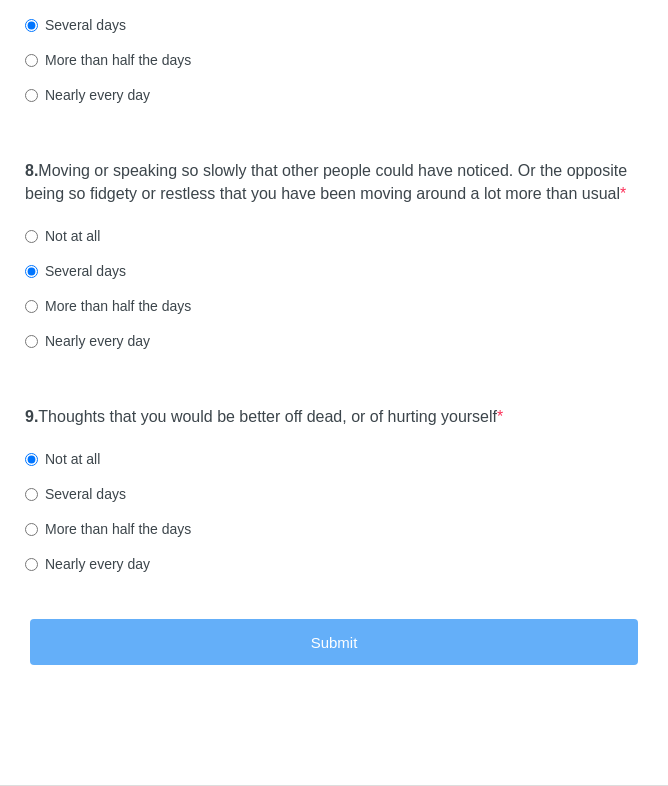 click on "Submit" at bounding box center [334, 642] 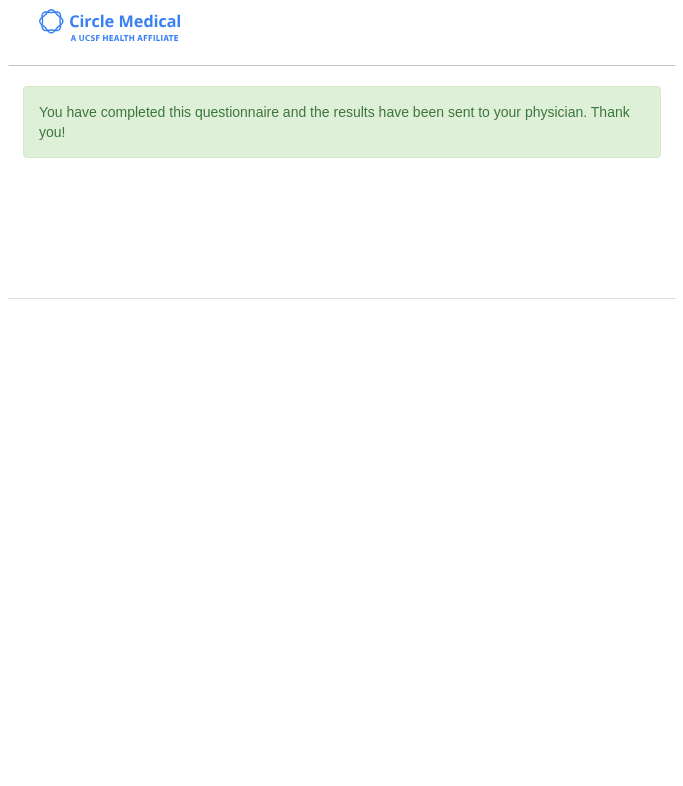 scroll, scrollTop: 0, scrollLeft: 0, axis: both 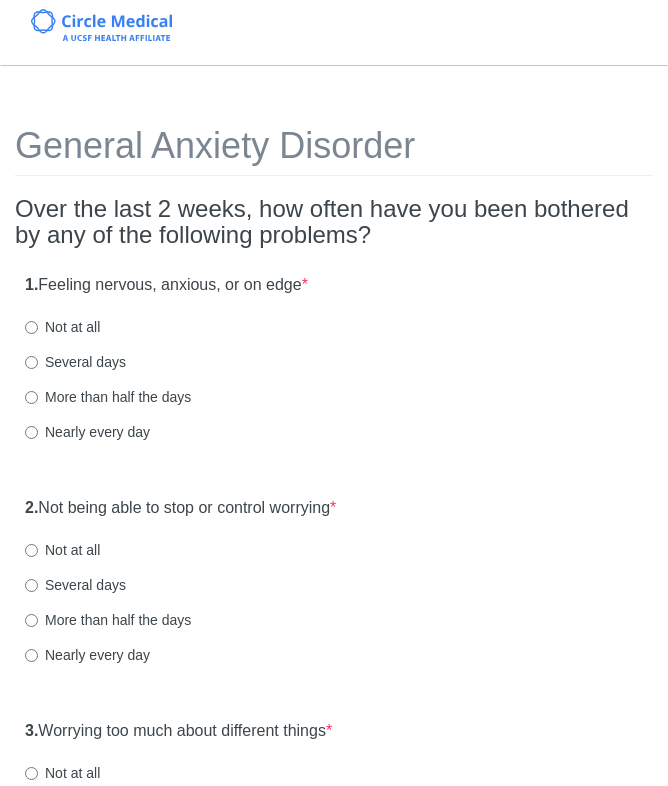click on "More than half the days" at bounding box center (108, 397) 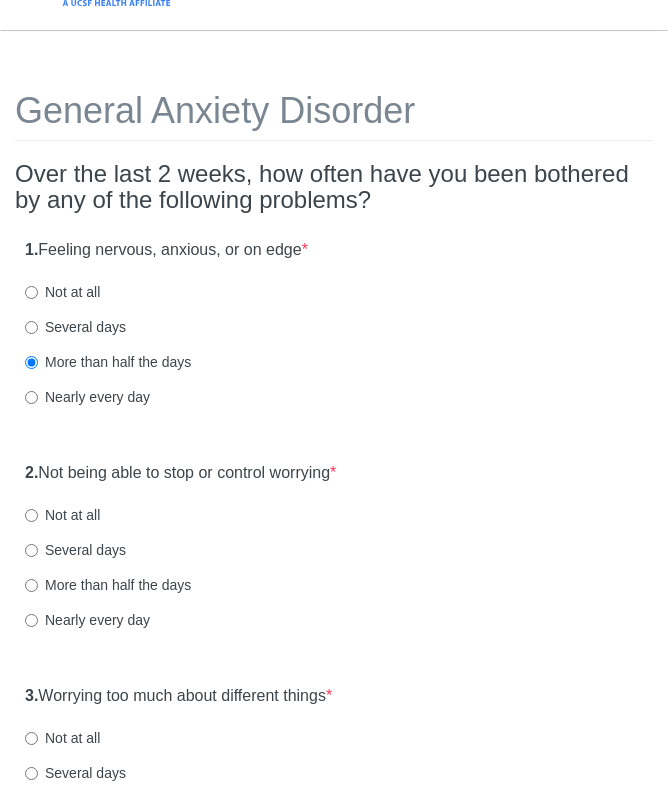 scroll, scrollTop: 301, scrollLeft: 0, axis: vertical 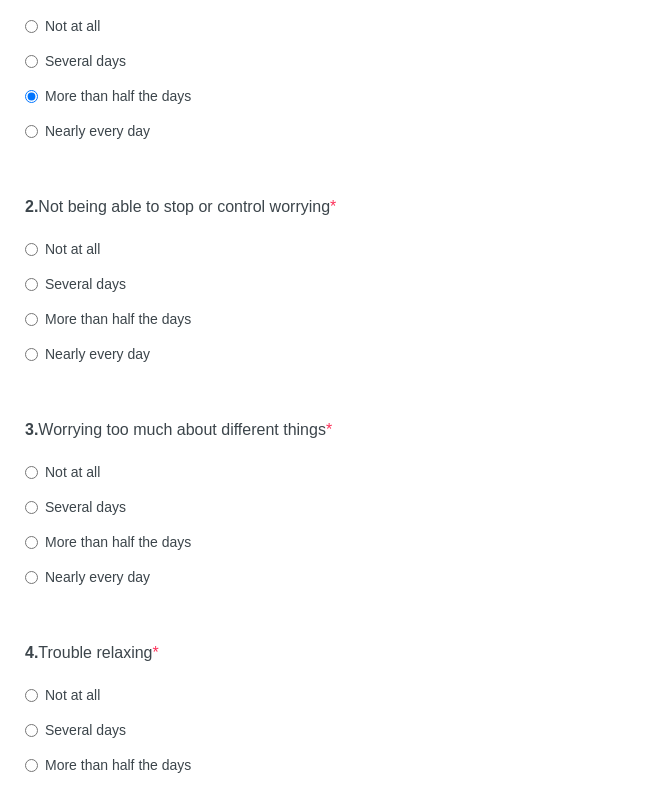 click on "More than half the days" at bounding box center [31, 319] 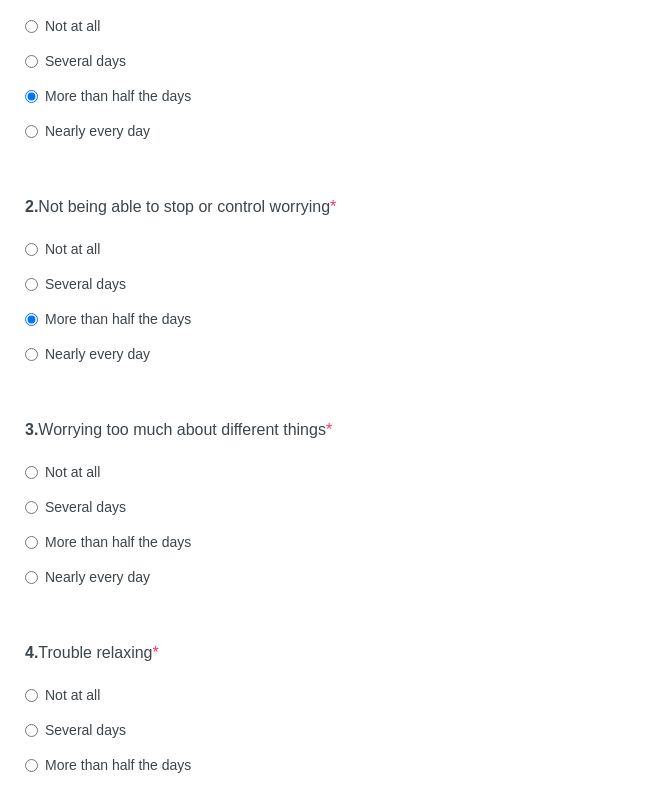 drag, startPoint x: 32, startPoint y: 279, endPoint x: 48, endPoint y: 287, distance: 17.888544 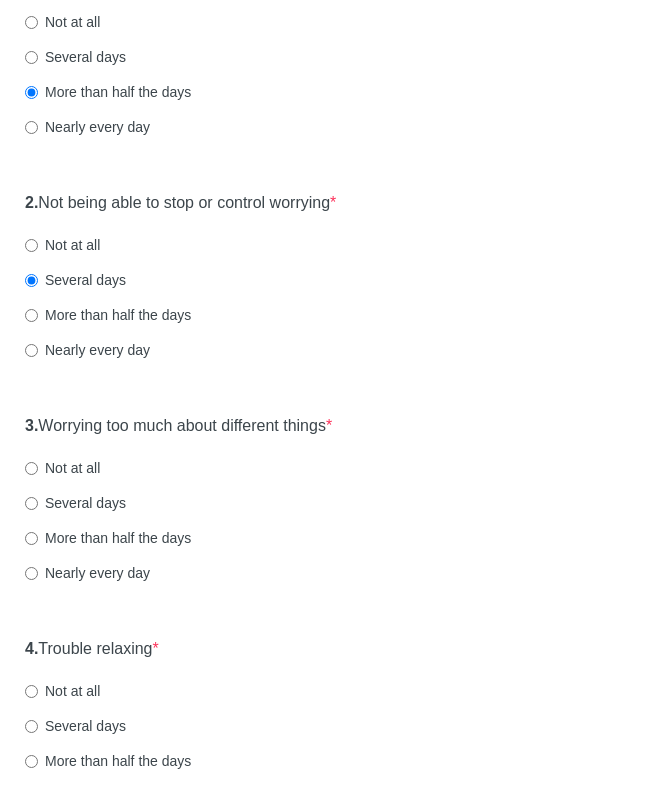 scroll, scrollTop: 374, scrollLeft: 0, axis: vertical 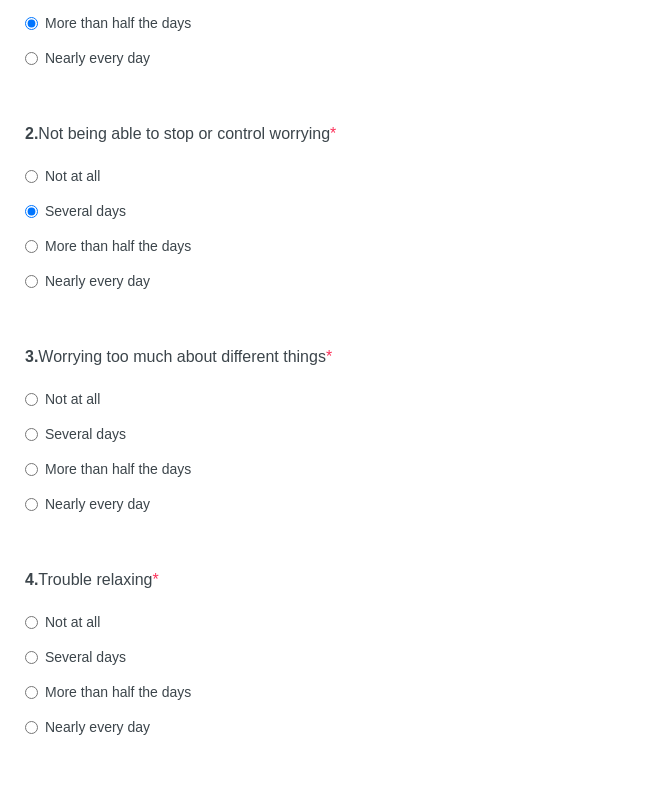 click on "More than half the days" at bounding box center [108, 469] 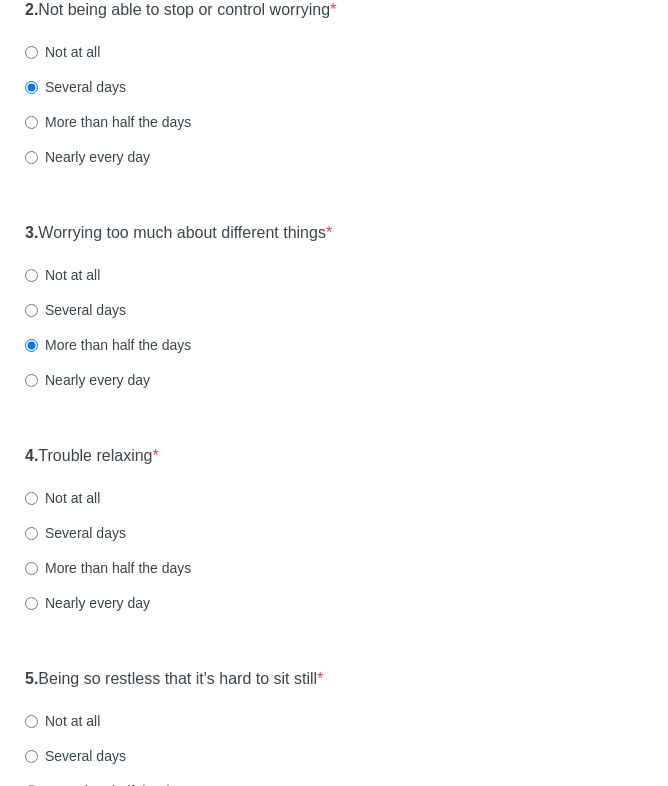 scroll, scrollTop: 557, scrollLeft: 0, axis: vertical 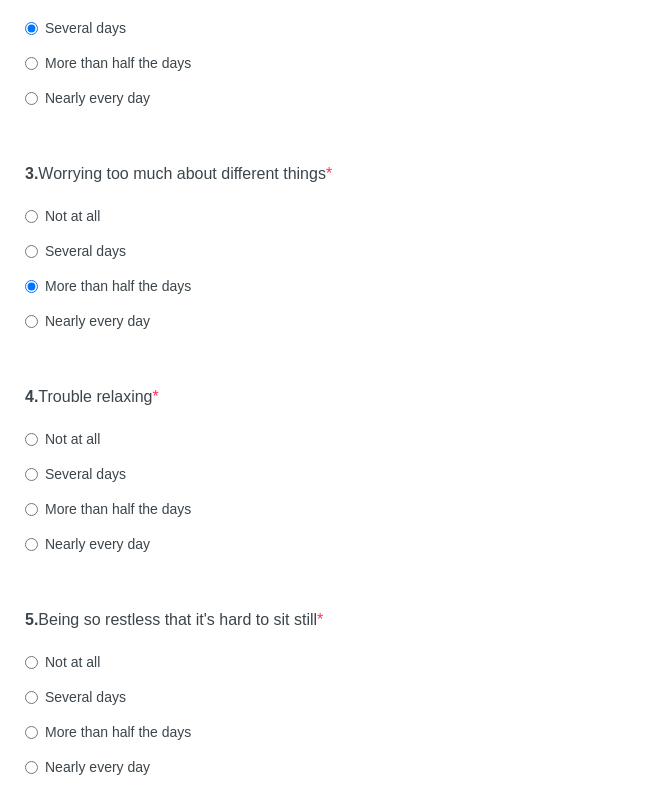 click on "Several days" at bounding box center [75, 251] 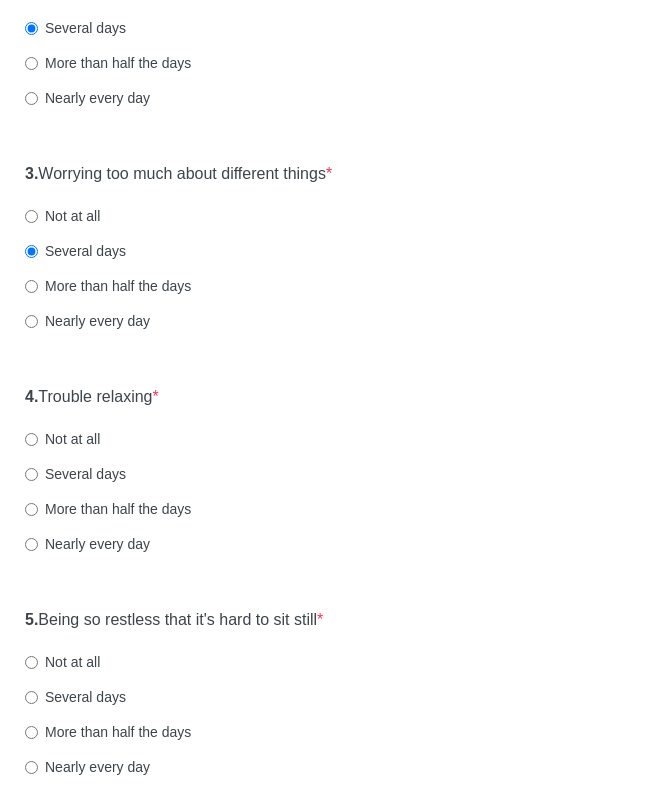 click on "More than half the days" at bounding box center (31, 286) 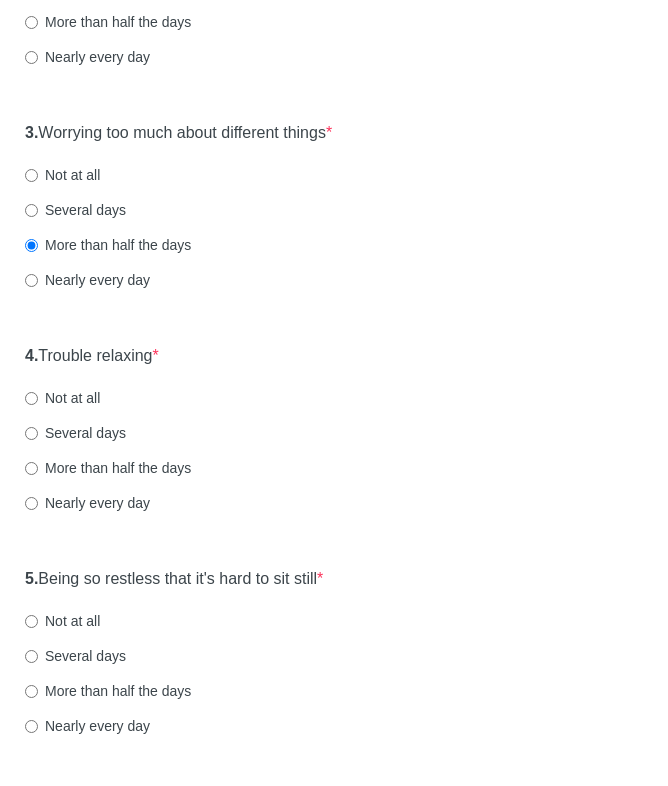 scroll, scrollTop: 637, scrollLeft: 0, axis: vertical 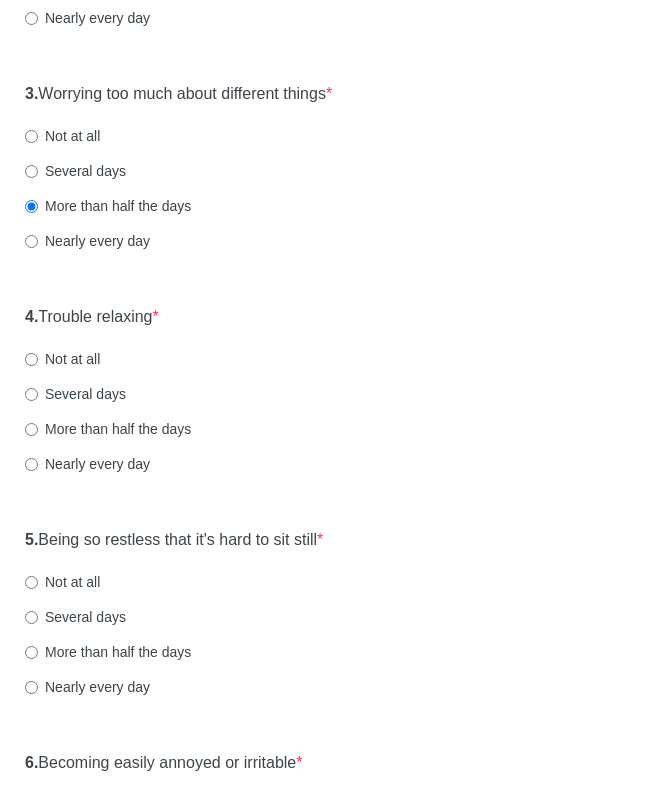 click on "Several days" at bounding box center (75, 394) 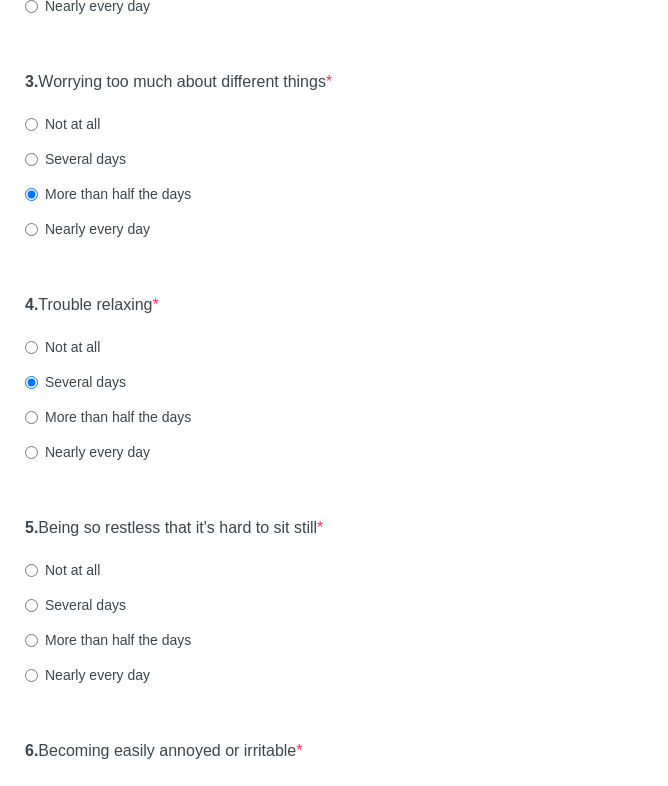 scroll, scrollTop: 671, scrollLeft: 0, axis: vertical 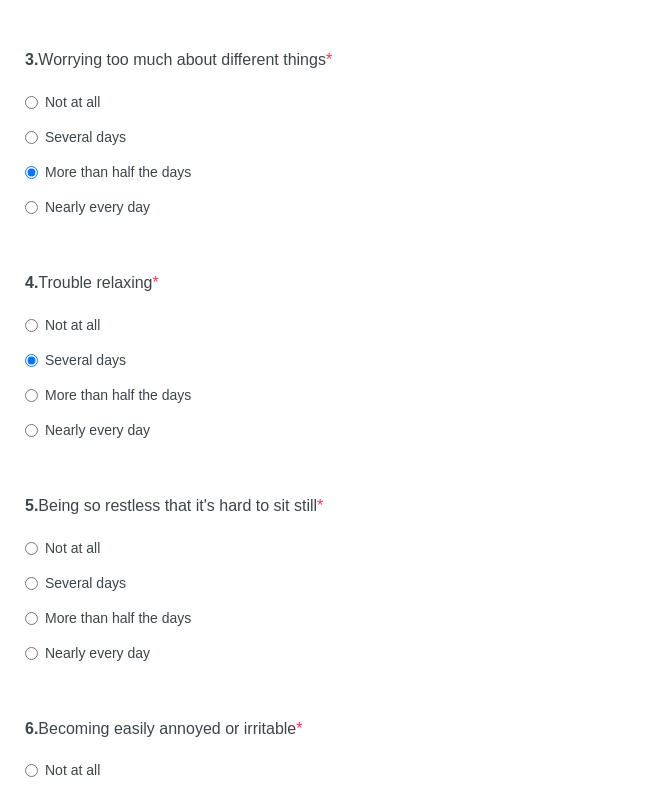 click on "Several days" at bounding box center (75, 583) 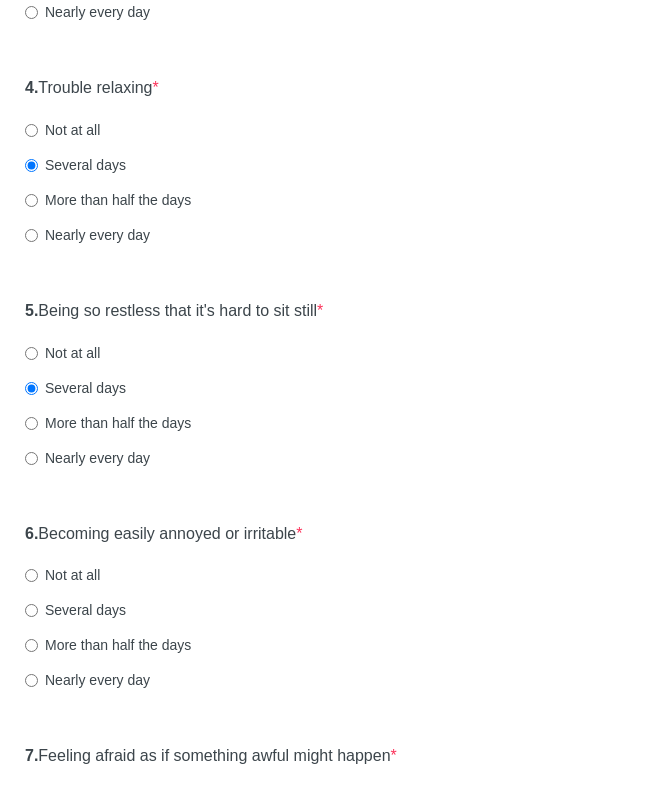 scroll, scrollTop: 870, scrollLeft: 0, axis: vertical 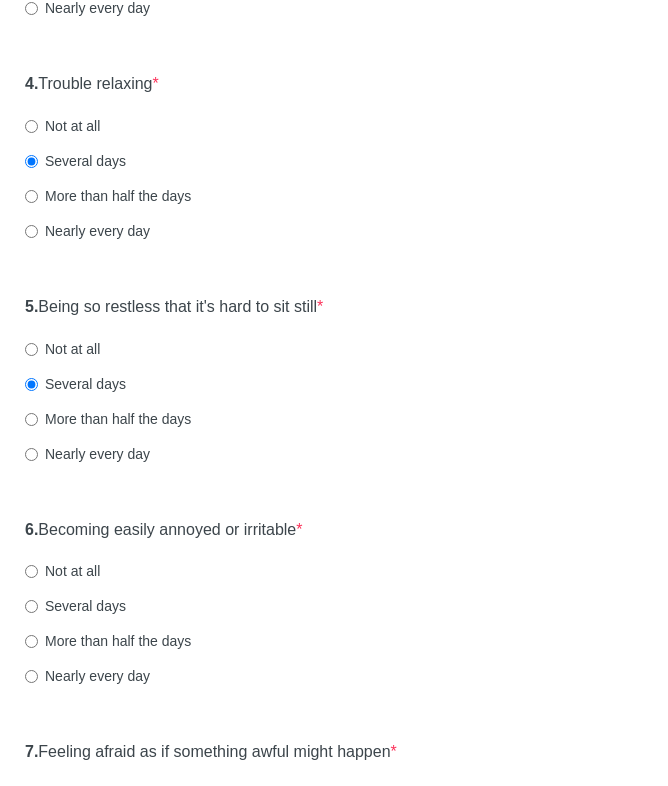 click on "Several days" at bounding box center (75, 606) 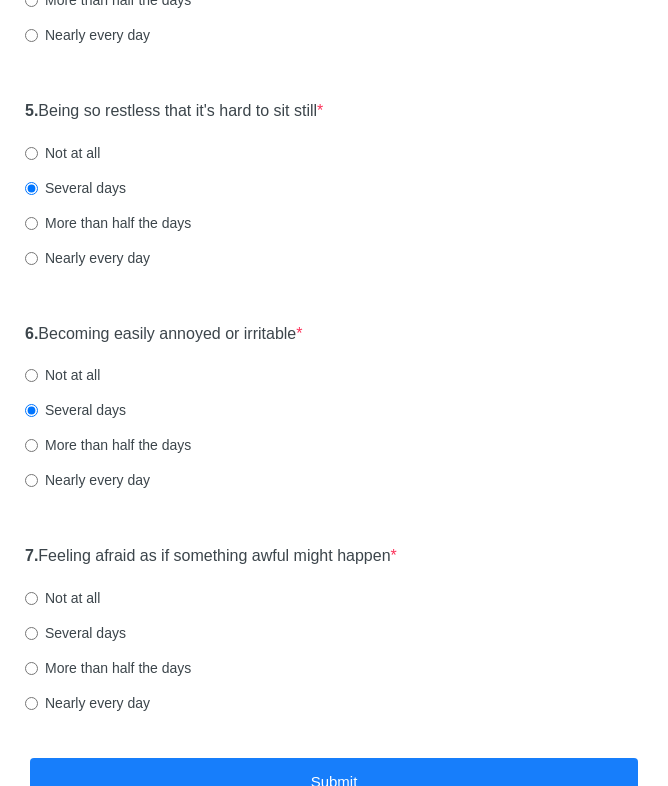 scroll, scrollTop: 1070, scrollLeft: 0, axis: vertical 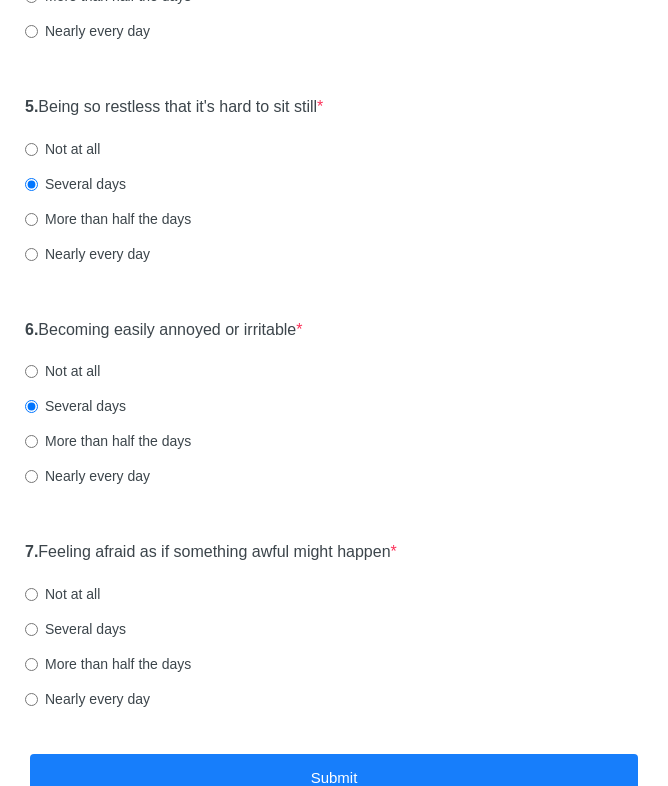 click on "Several days" at bounding box center (31, 629) 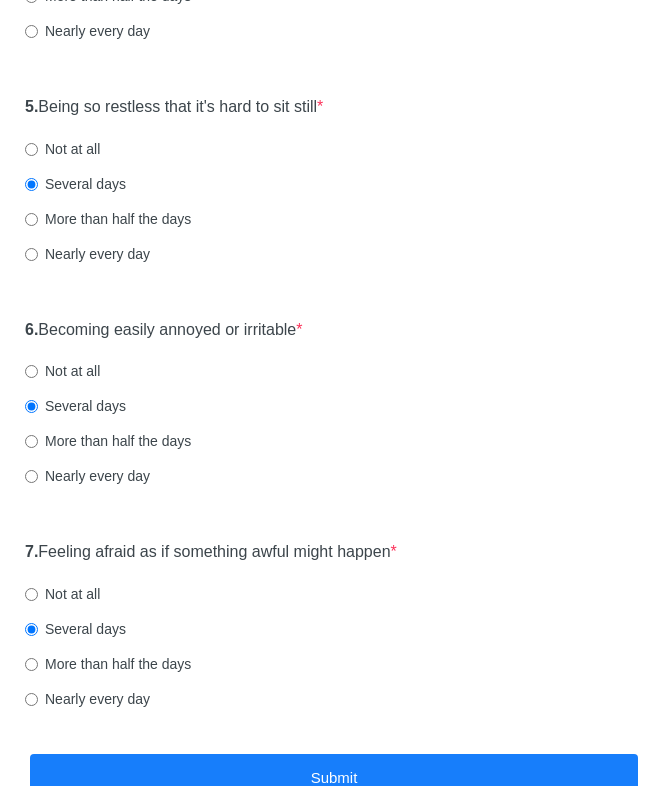 scroll, scrollTop: 1198, scrollLeft: 0, axis: vertical 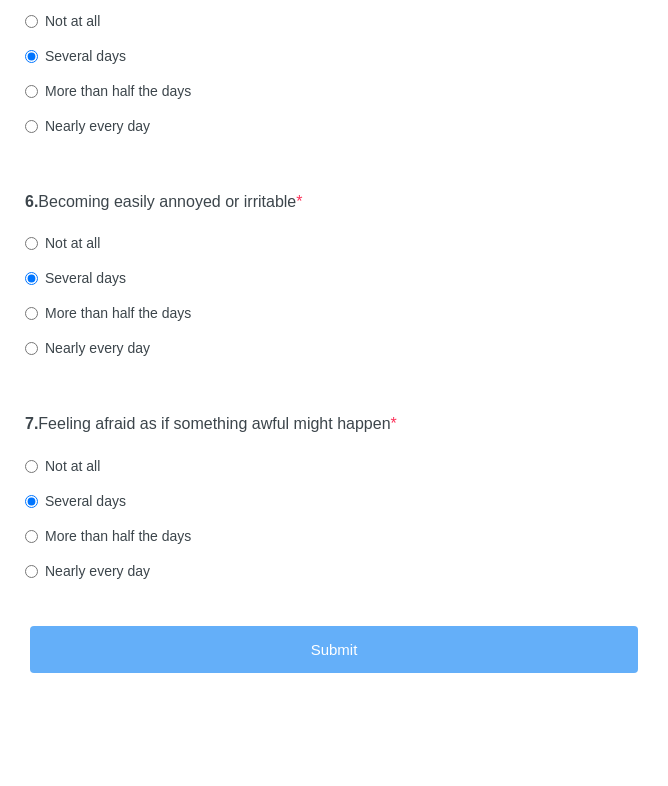 click on "Submit" at bounding box center (334, 649) 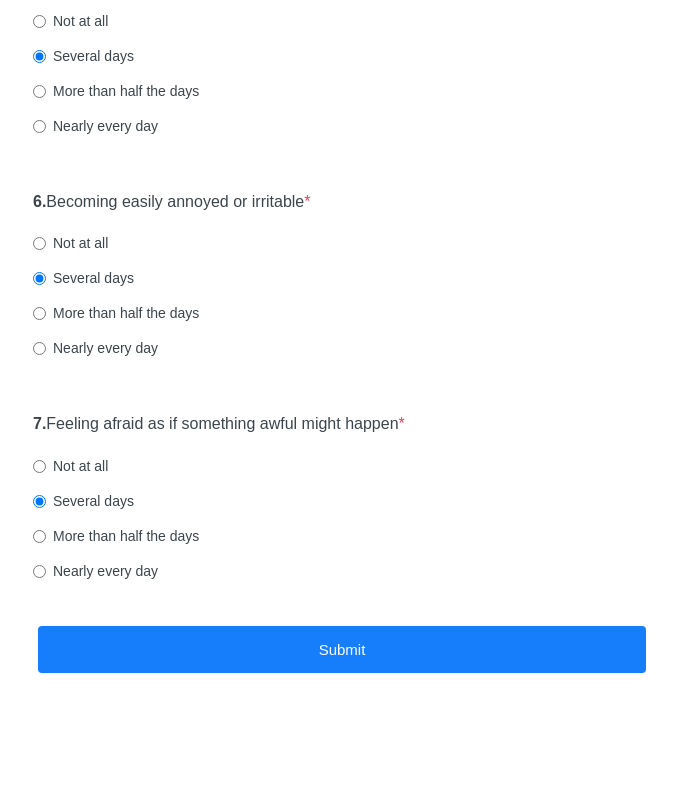 scroll, scrollTop: 0, scrollLeft: 0, axis: both 